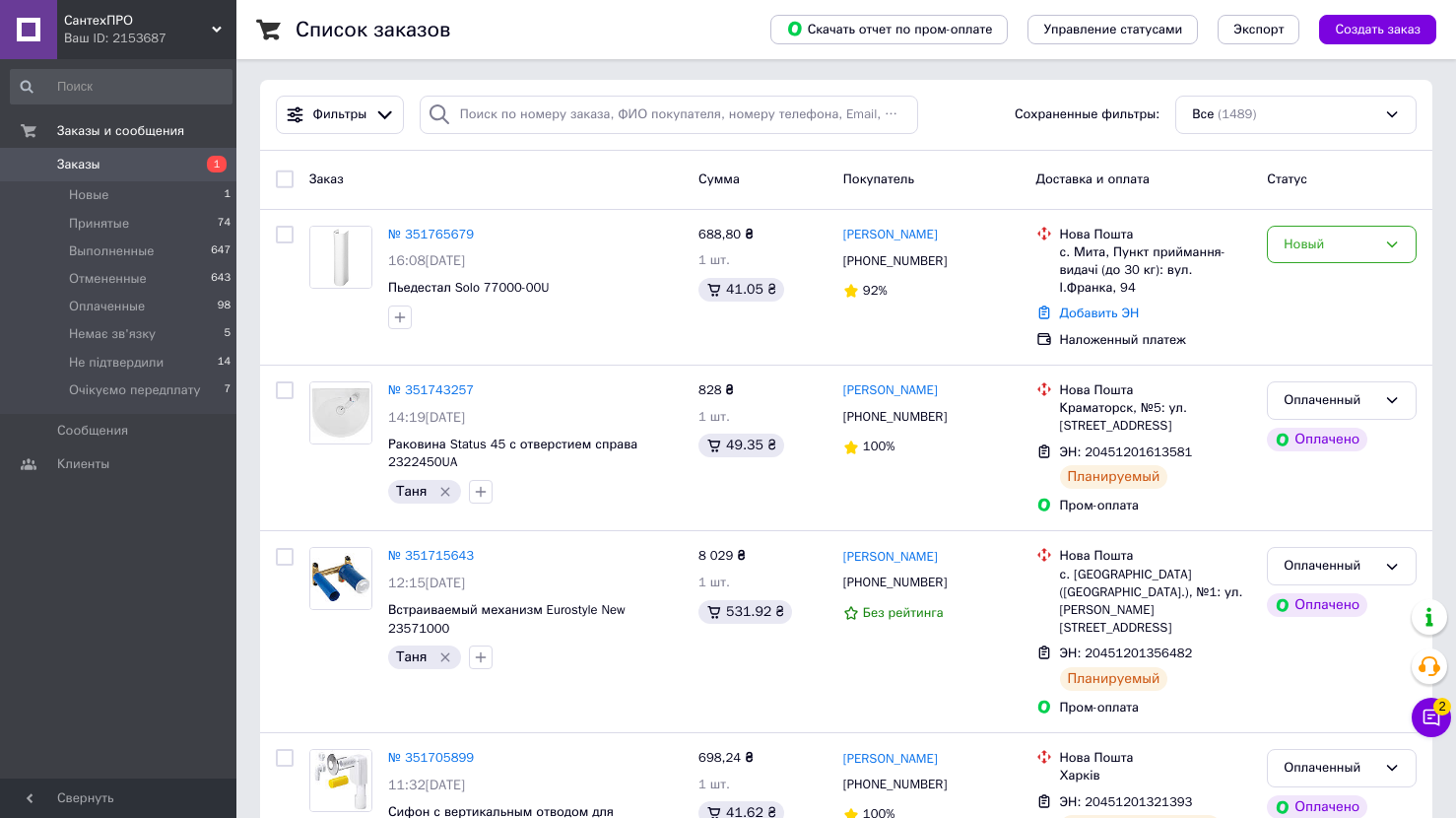 scroll, scrollTop: 3, scrollLeft: 0, axis: vertical 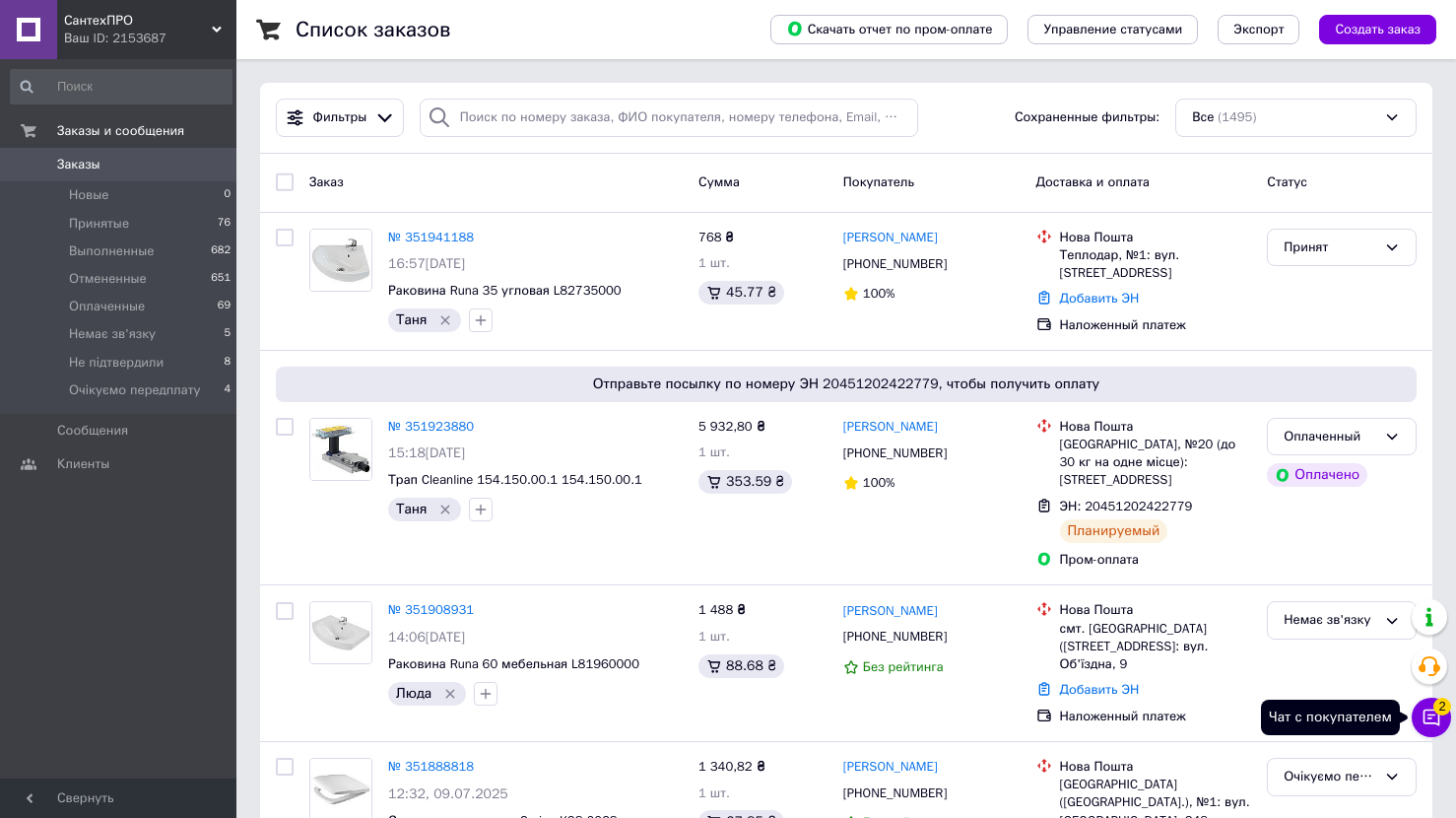 click 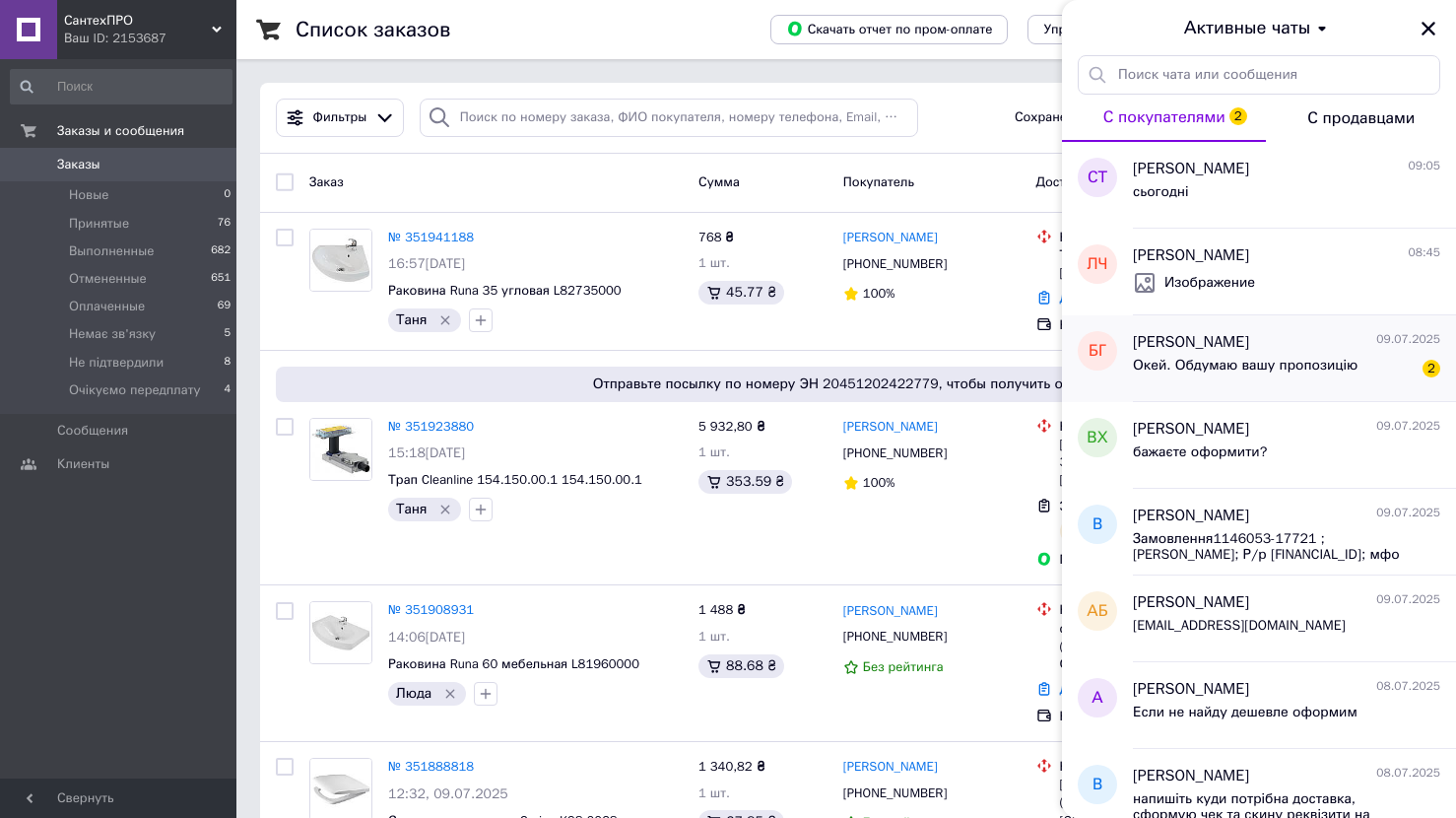 click on "Окей. Обдумаю вашу пропозицію" at bounding box center (1245, 366) 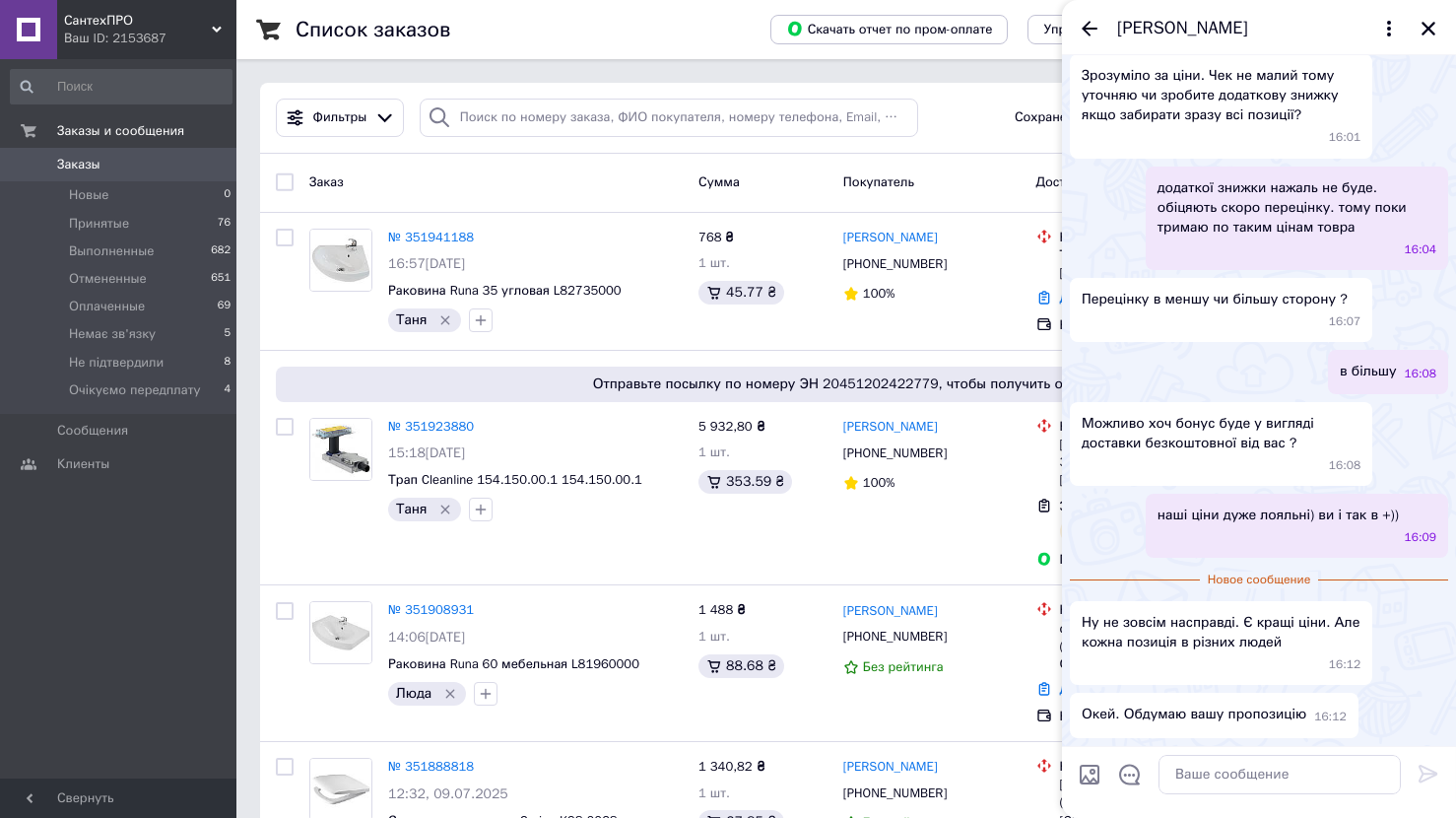 scroll, scrollTop: 1011, scrollLeft: 0, axis: vertical 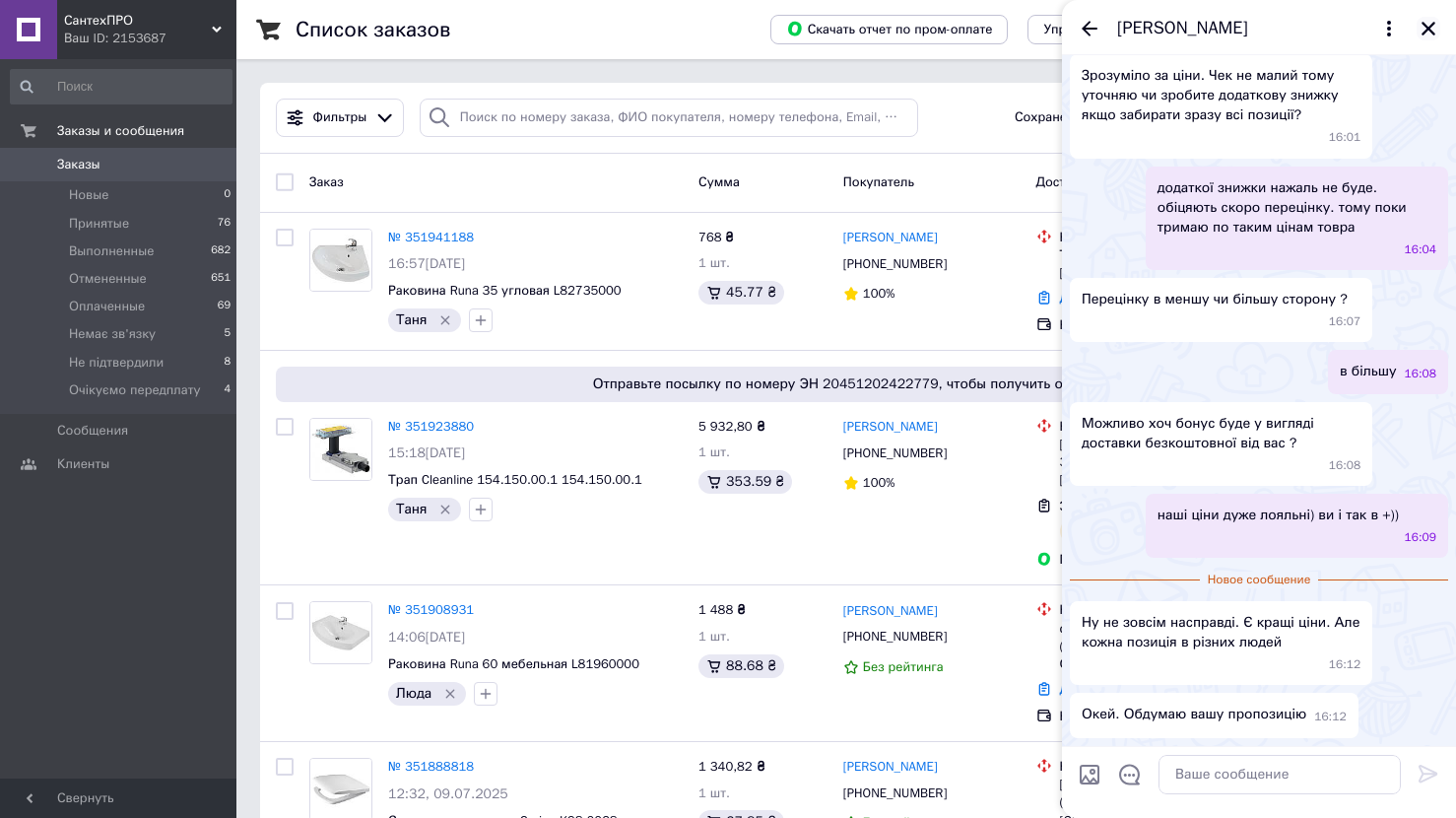 click 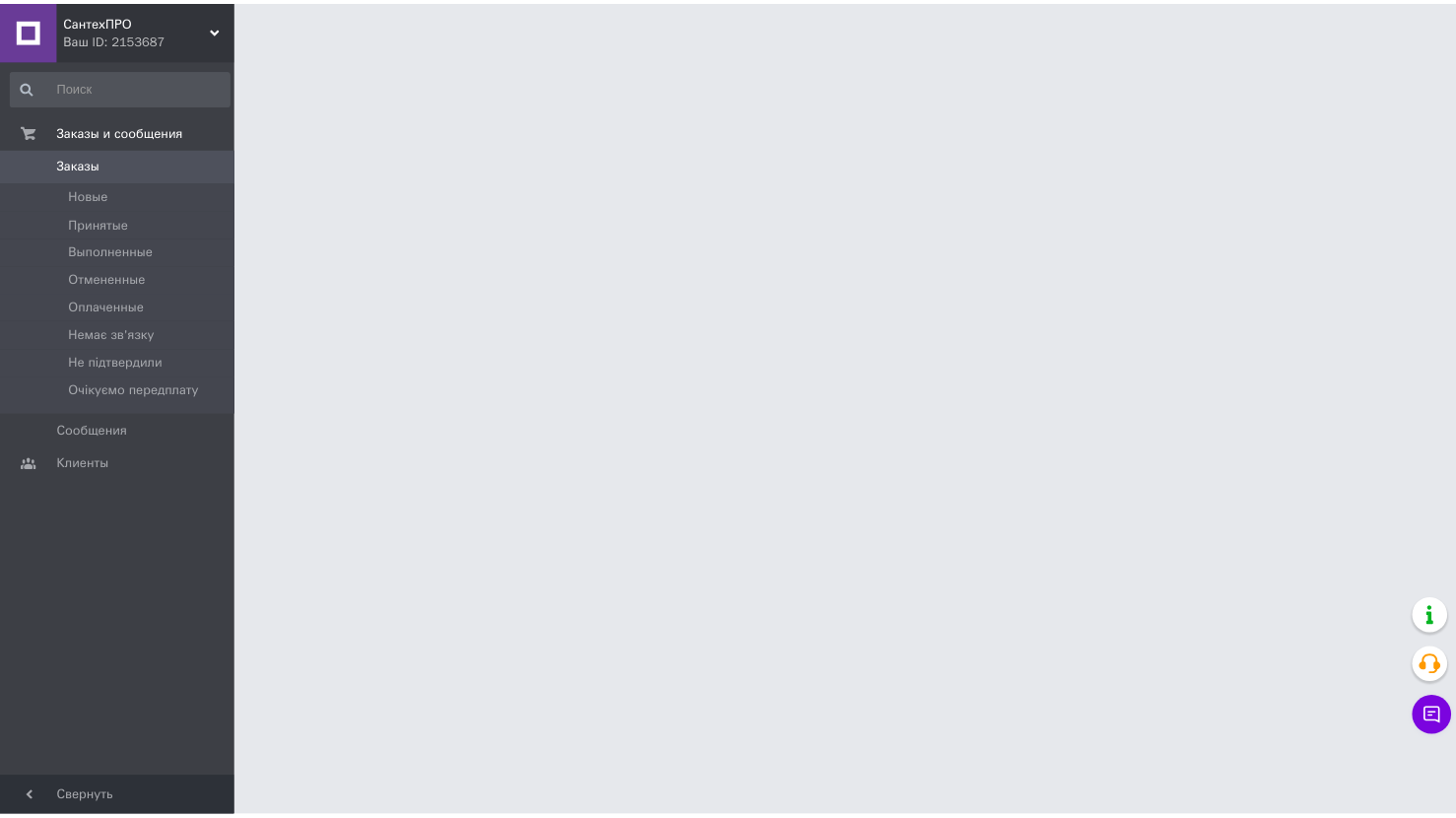 scroll, scrollTop: 0, scrollLeft: 0, axis: both 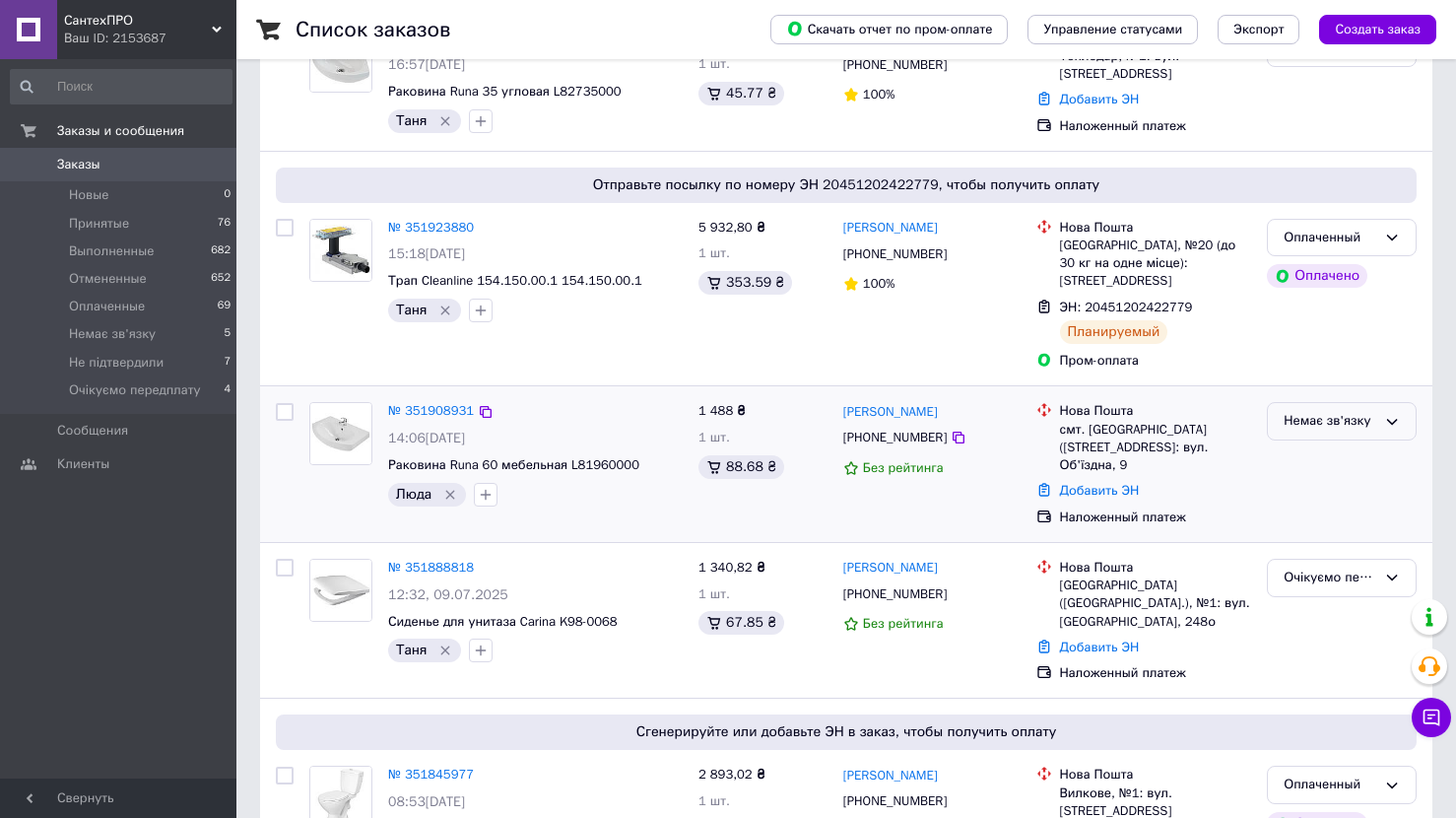 click on "Немає зв'язку" at bounding box center (1330, 421) 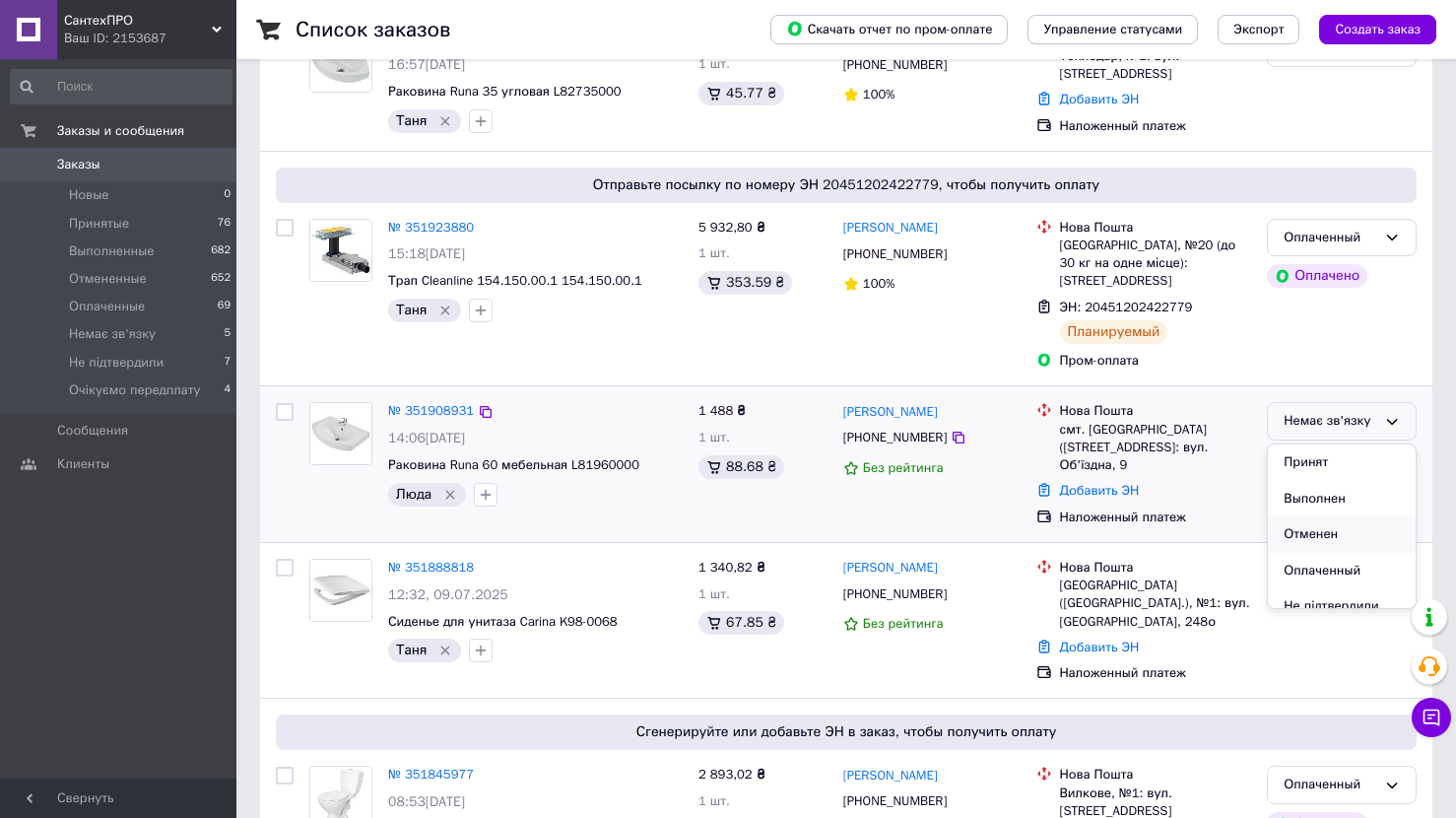 scroll, scrollTop: 73, scrollLeft: 0, axis: vertical 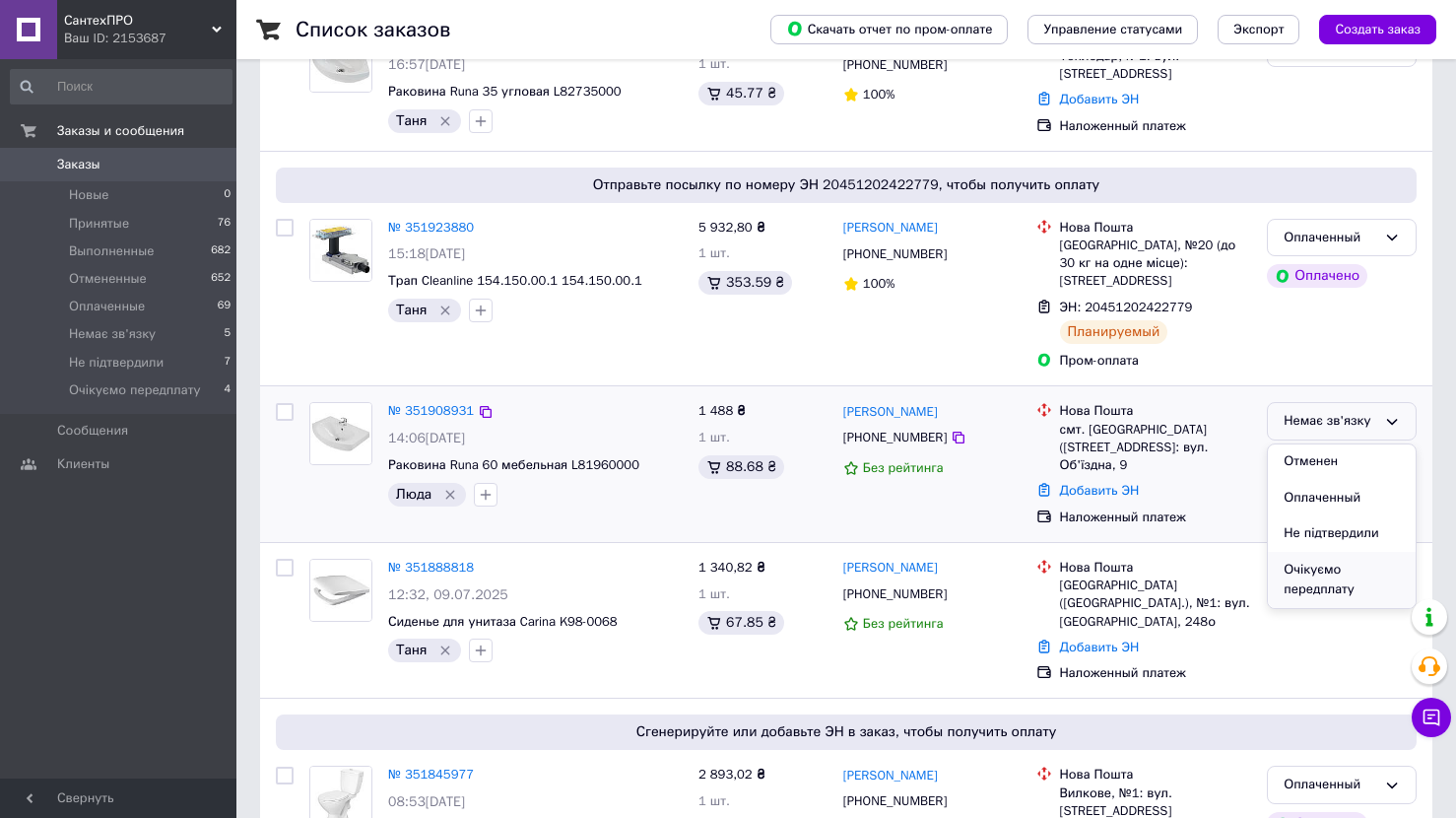click on "Очікуємо передплату" at bounding box center (1342, 579) 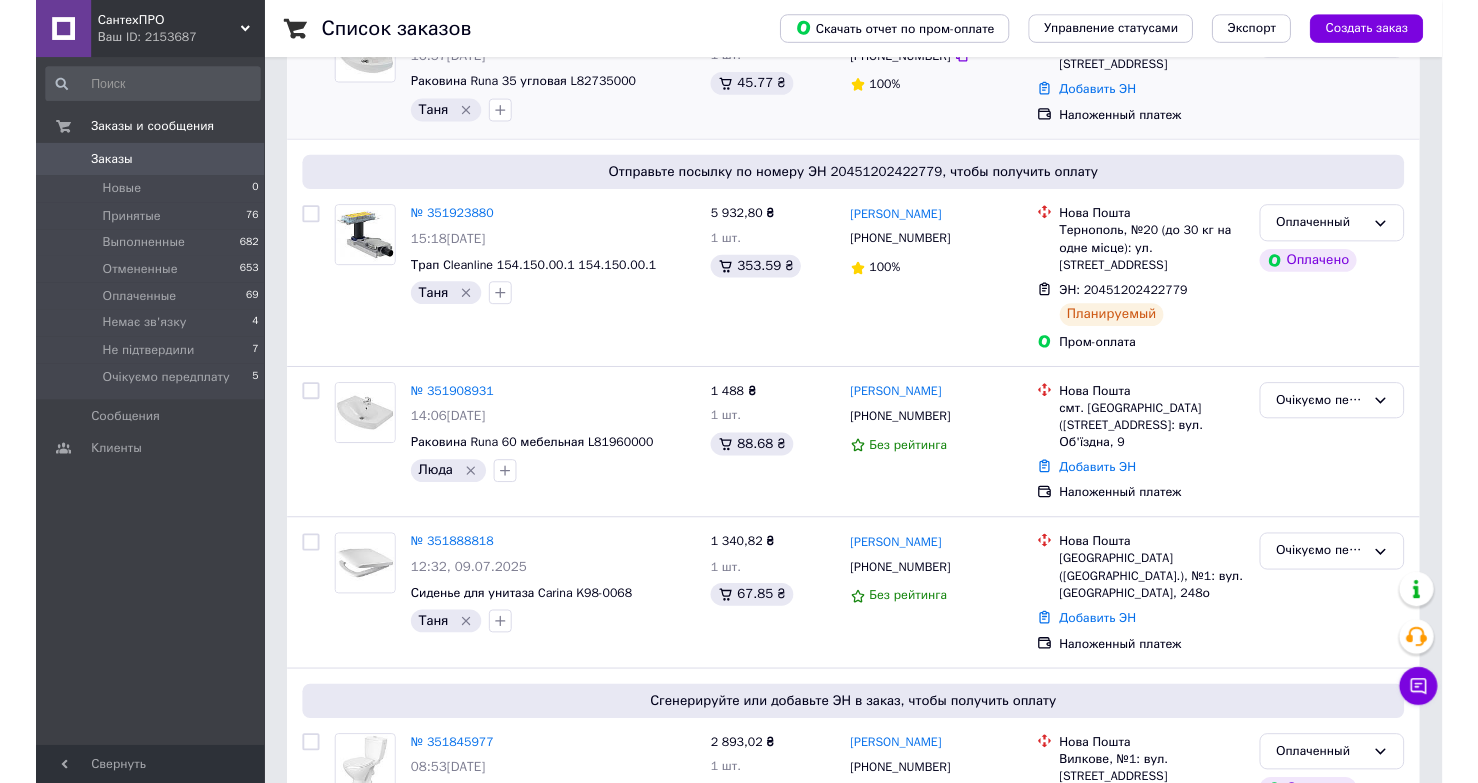 scroll, scrollTop: 378, scrollLeft: 0, axis: vertical 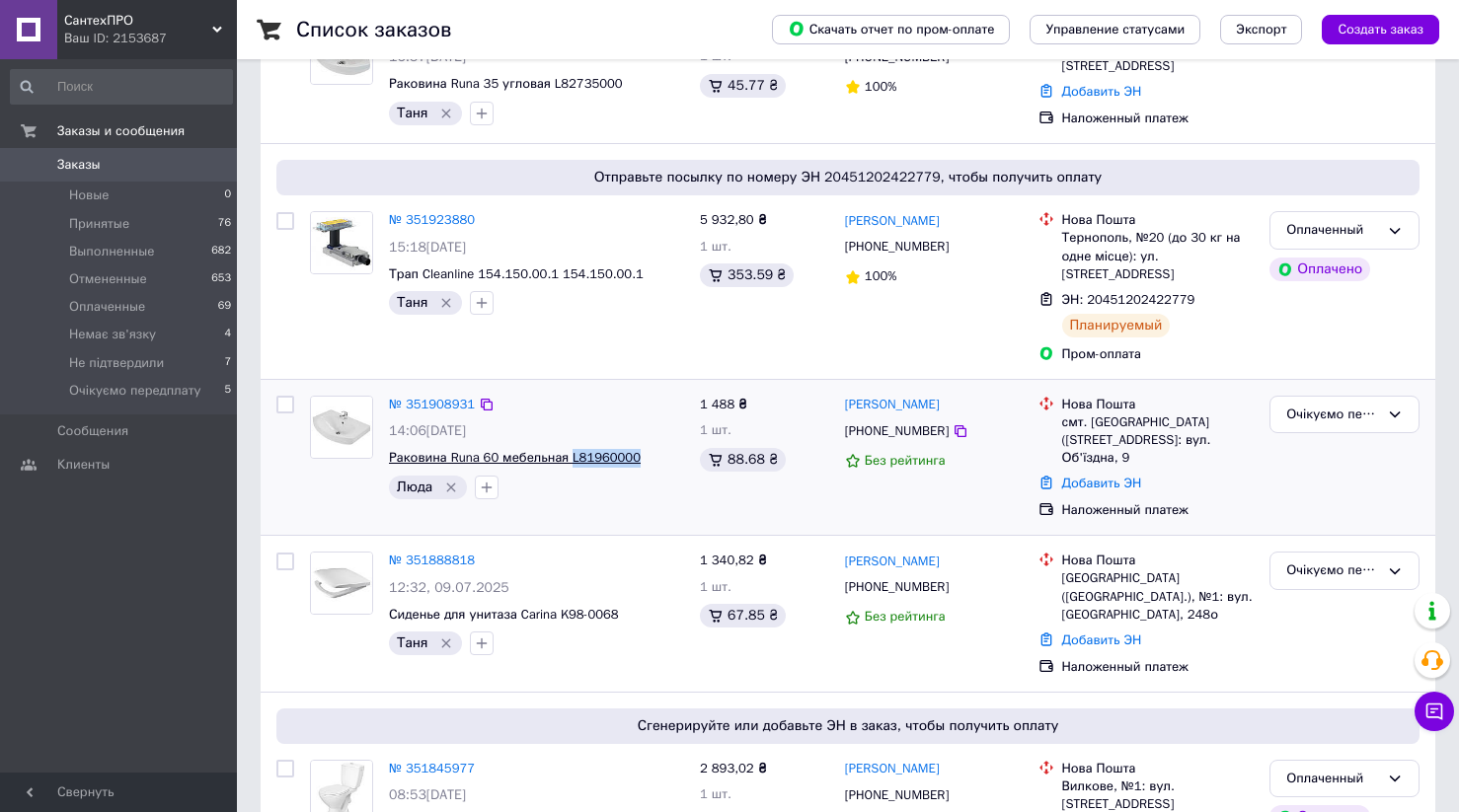 drag, startPoint x: 644, startPoint y: 433, endPoint x: 567, endPoint y: 434, distance: 77.00649 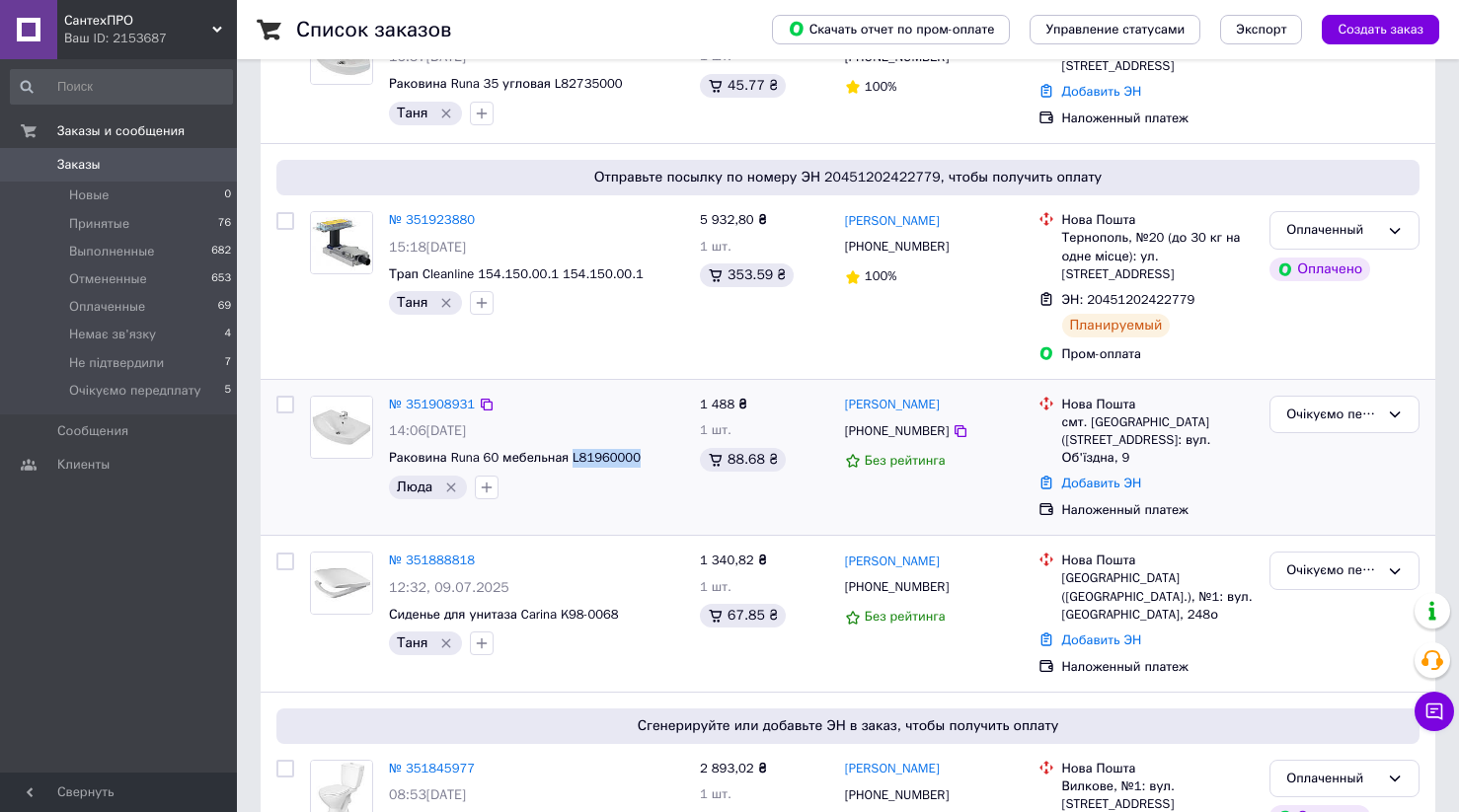 copy on "L81960000" 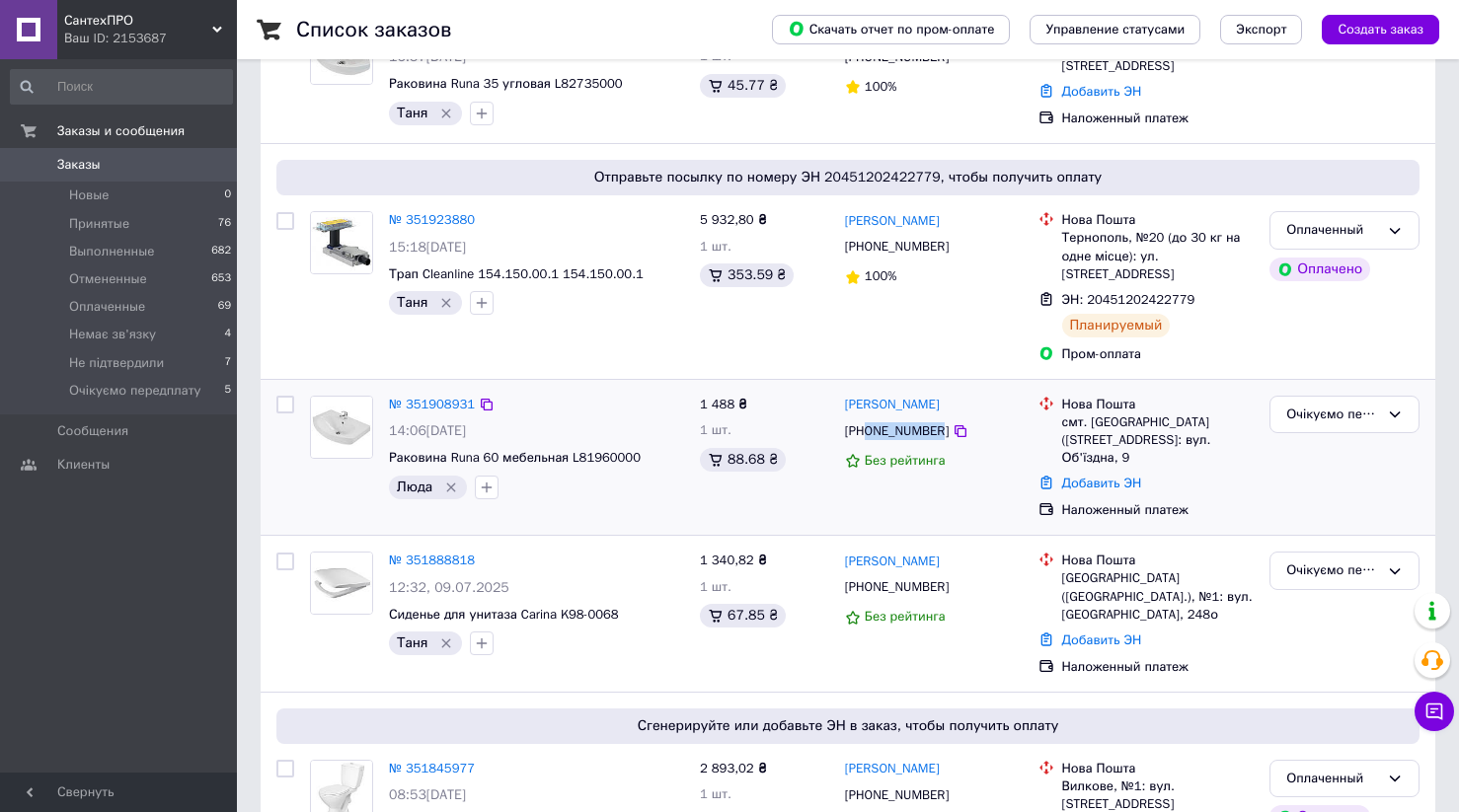 drag, startPoint x: 867, startPoint y: 403, endPoint x: 936, endPoint y: 407, distance: 69.115845 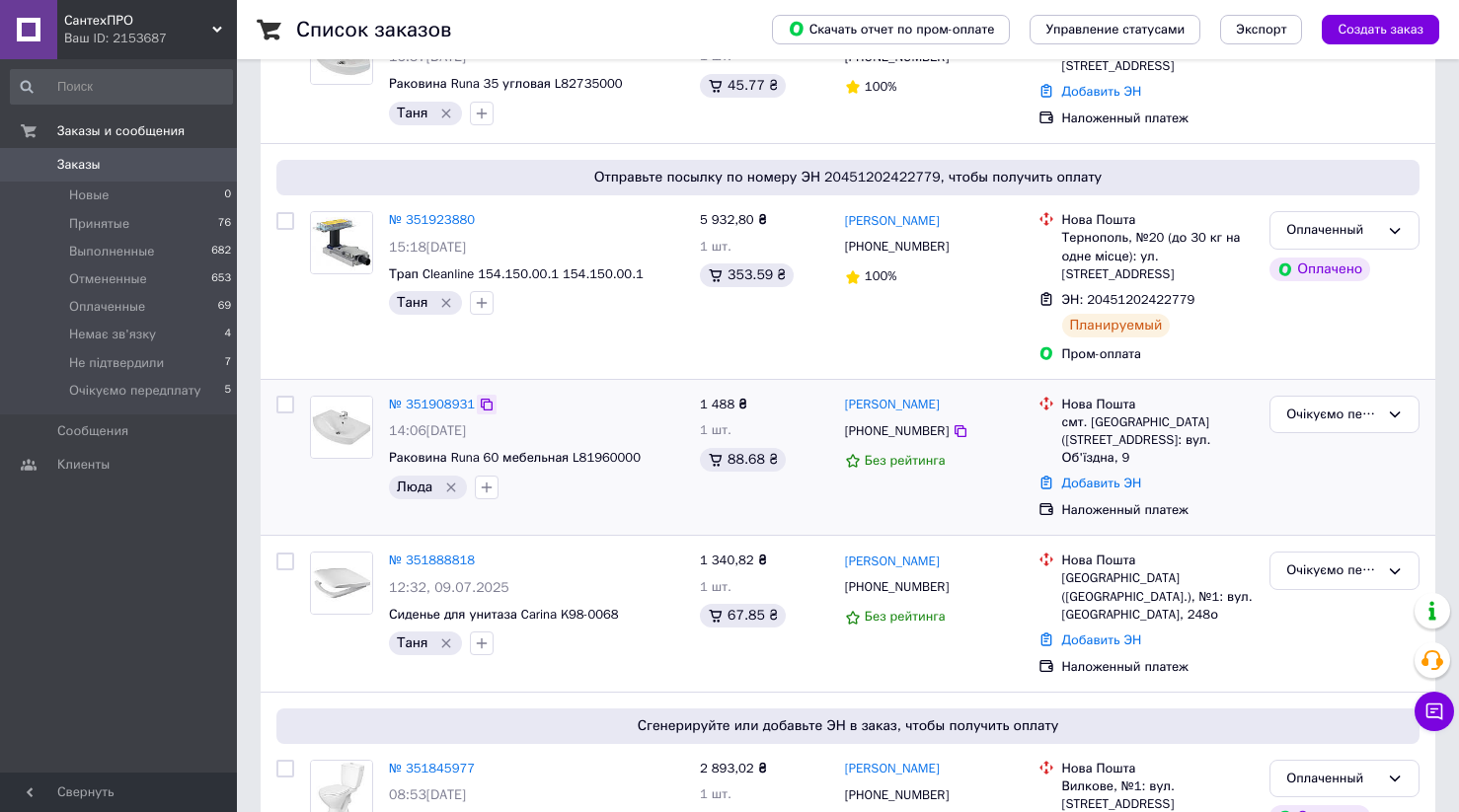 click 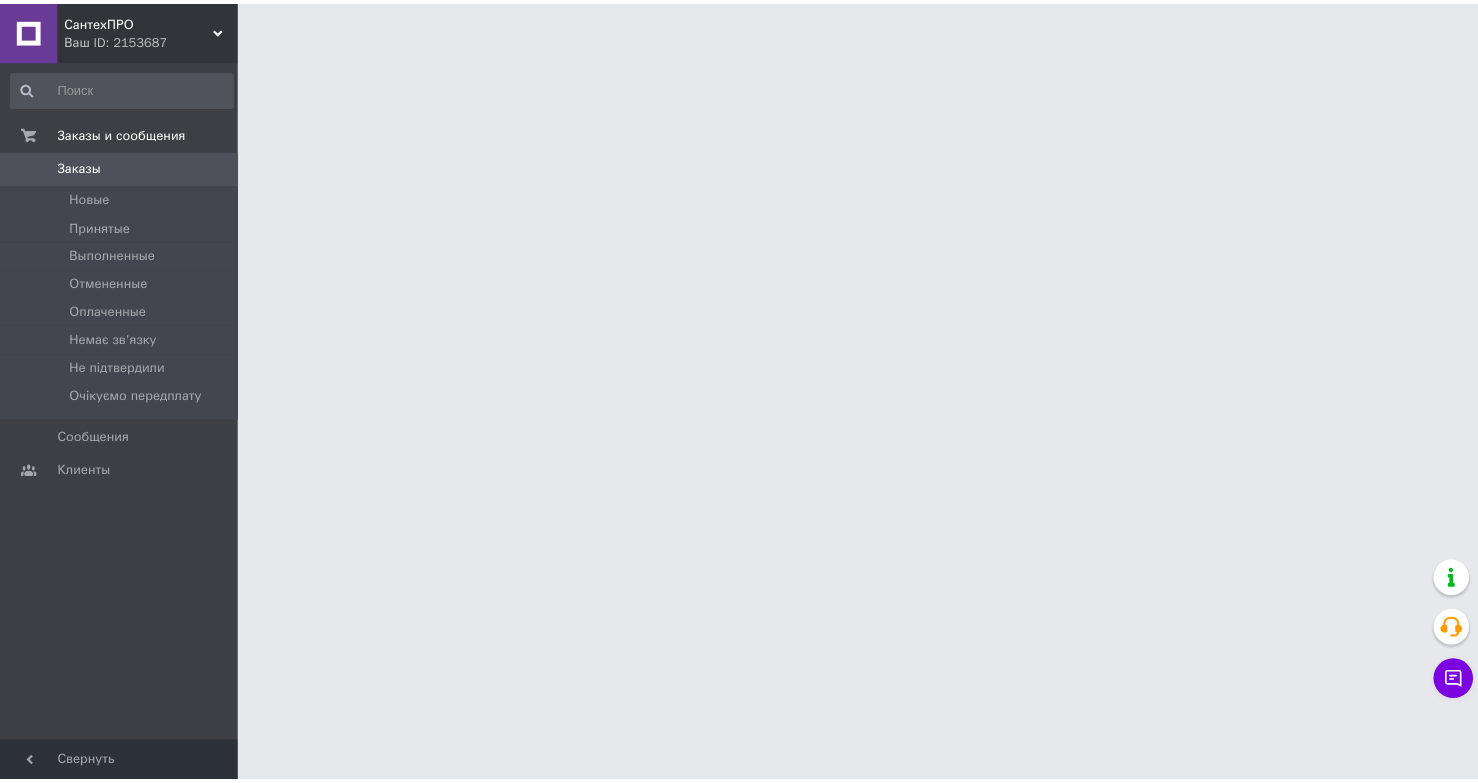 scroll, scrollTop: 0, scrollLeft: 0, axis: both 